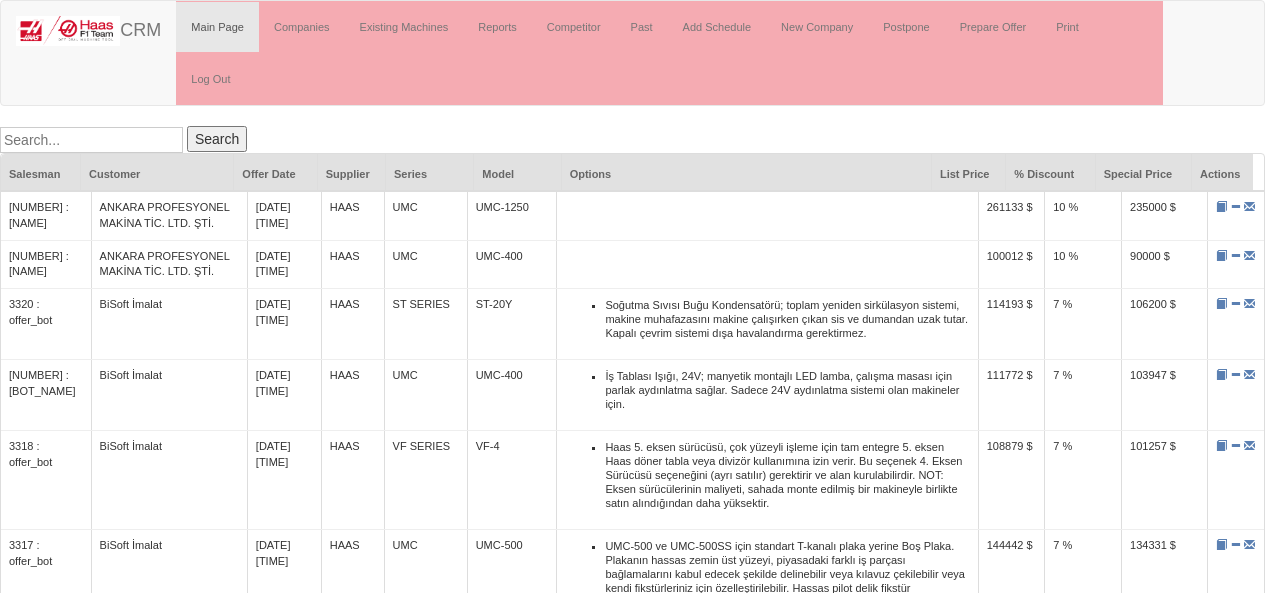 scroll, scrollTop: 0, scrollLeft: 0, axis: both 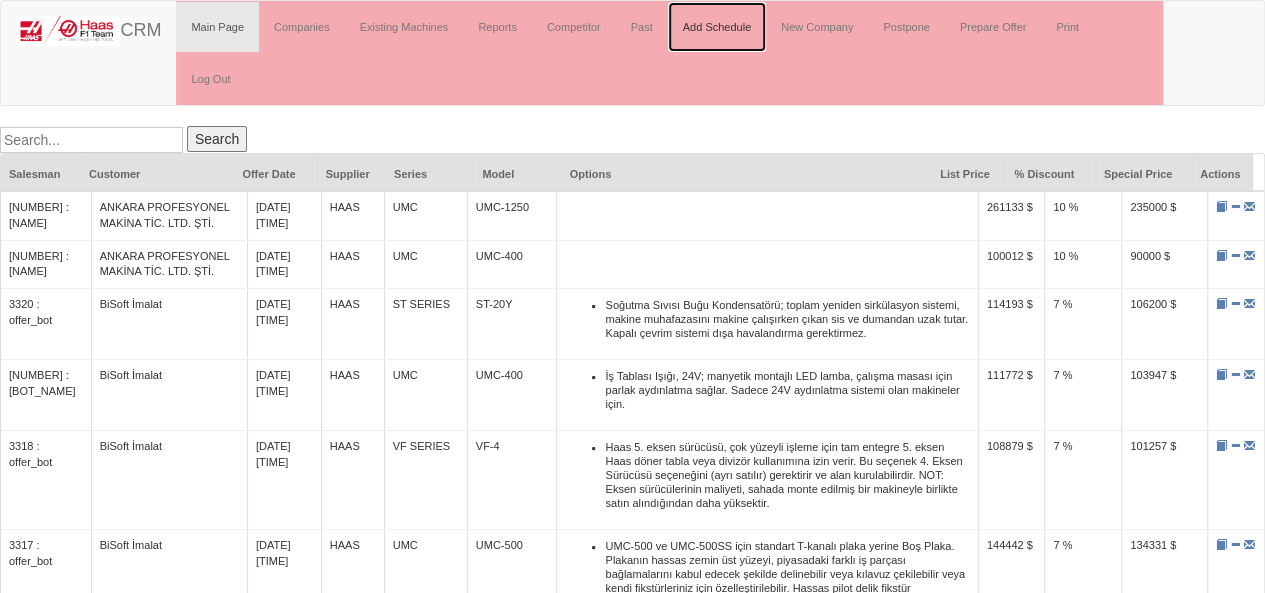 click on "Add Schedule" at bounding box center [717, 27] 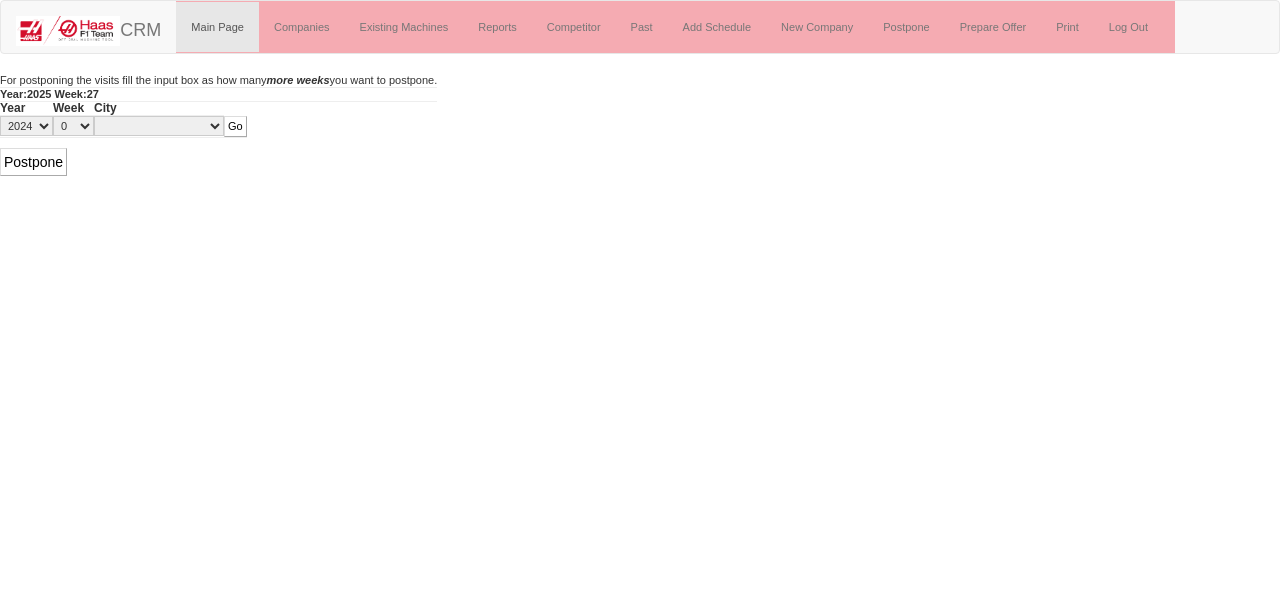 scroll, scrollTop: 0, scrollLeft: 0, axis: both 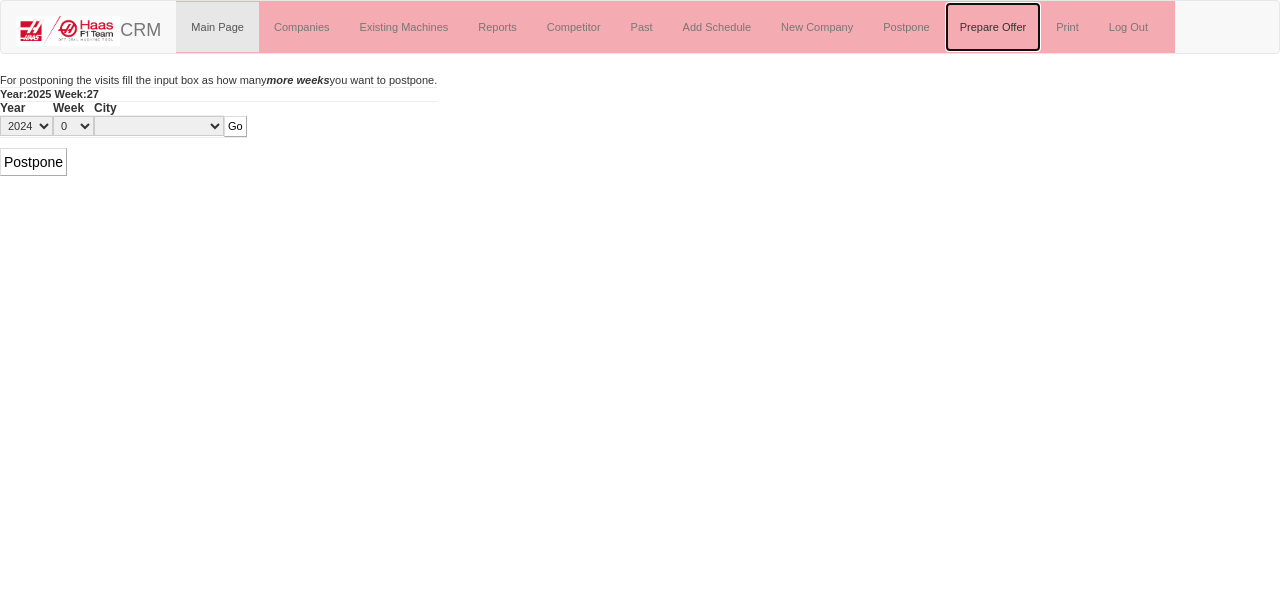 click on "Prepare Offer" at bounding box center [993, 27] 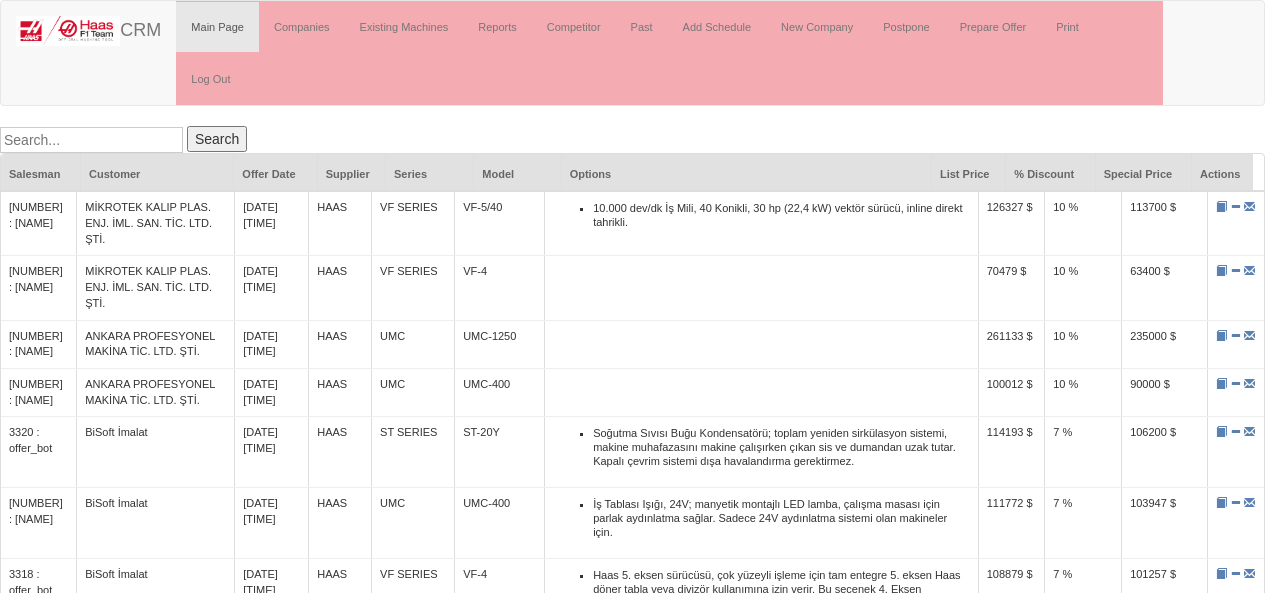 scroll, scrollTop: 0, scrollLeft: 0, axis: both 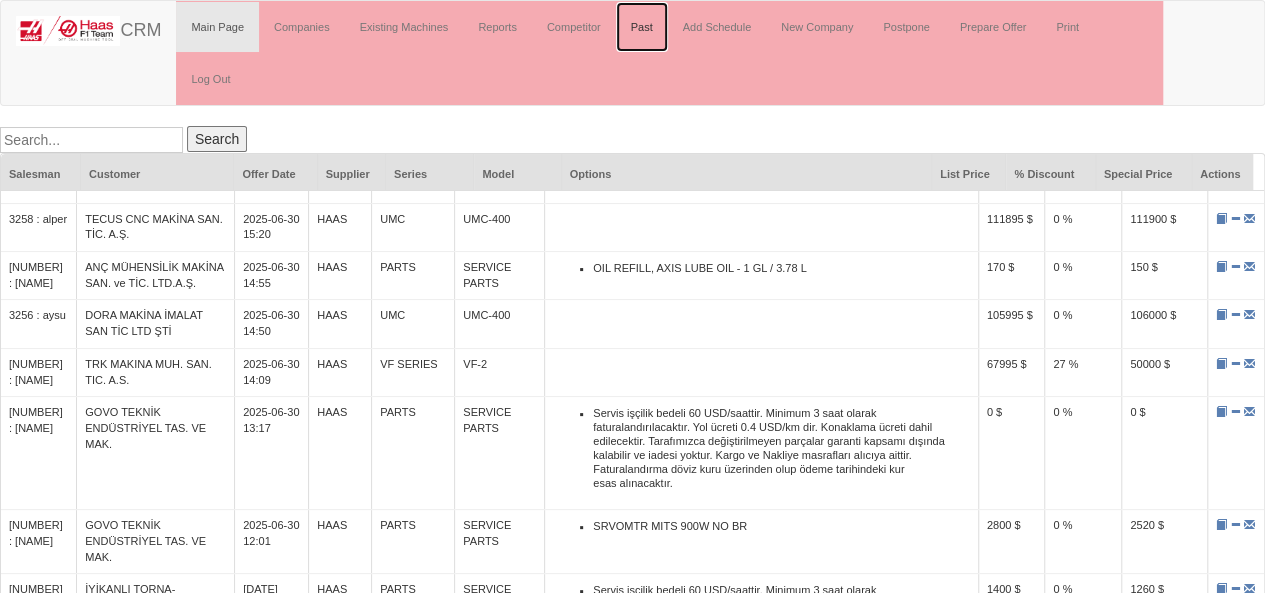 click on "Past" at bounding box center [642, 27] 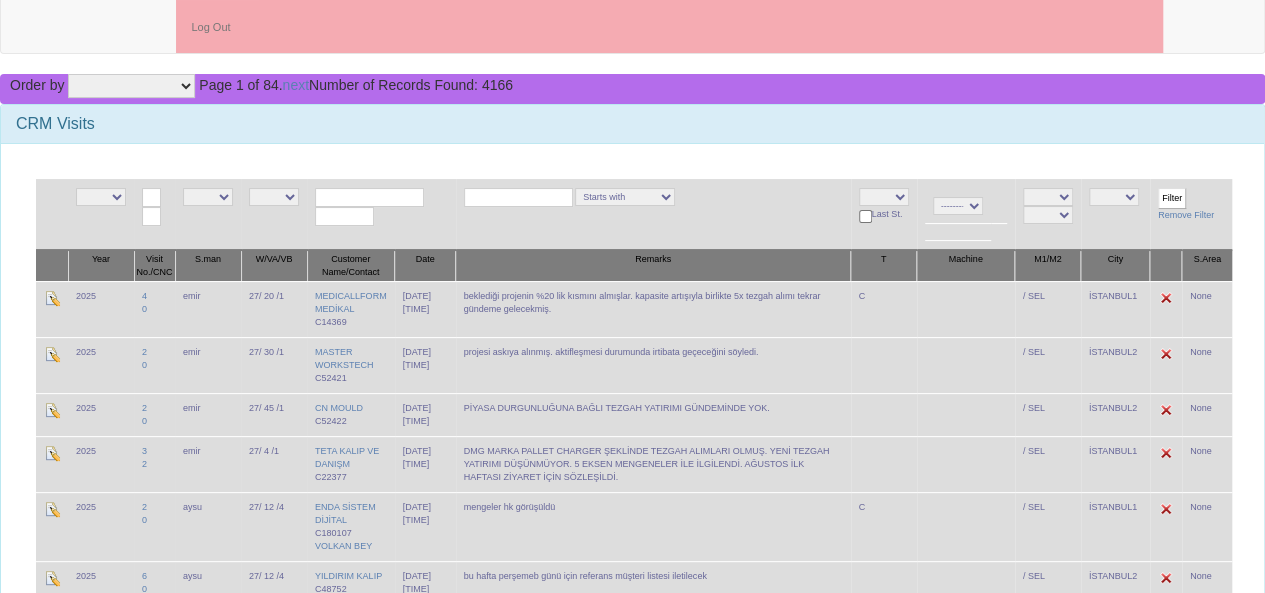 scroll, scrollTop: 0, scrollLeft: 0, axis: both 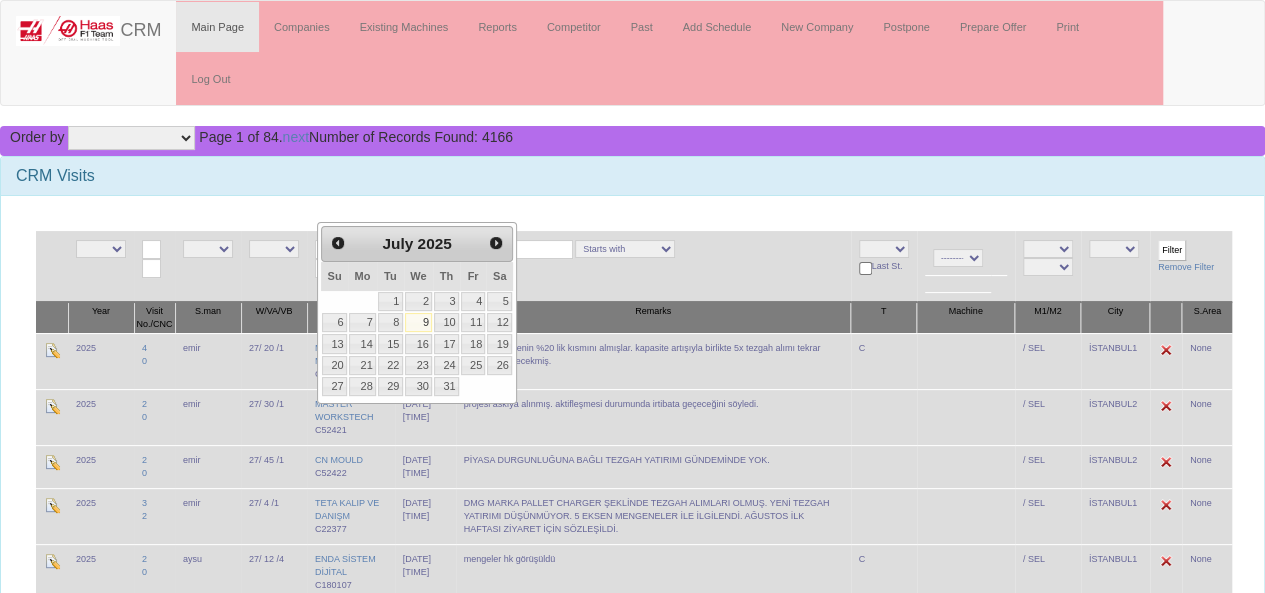 click at bounding box center [344, 268] 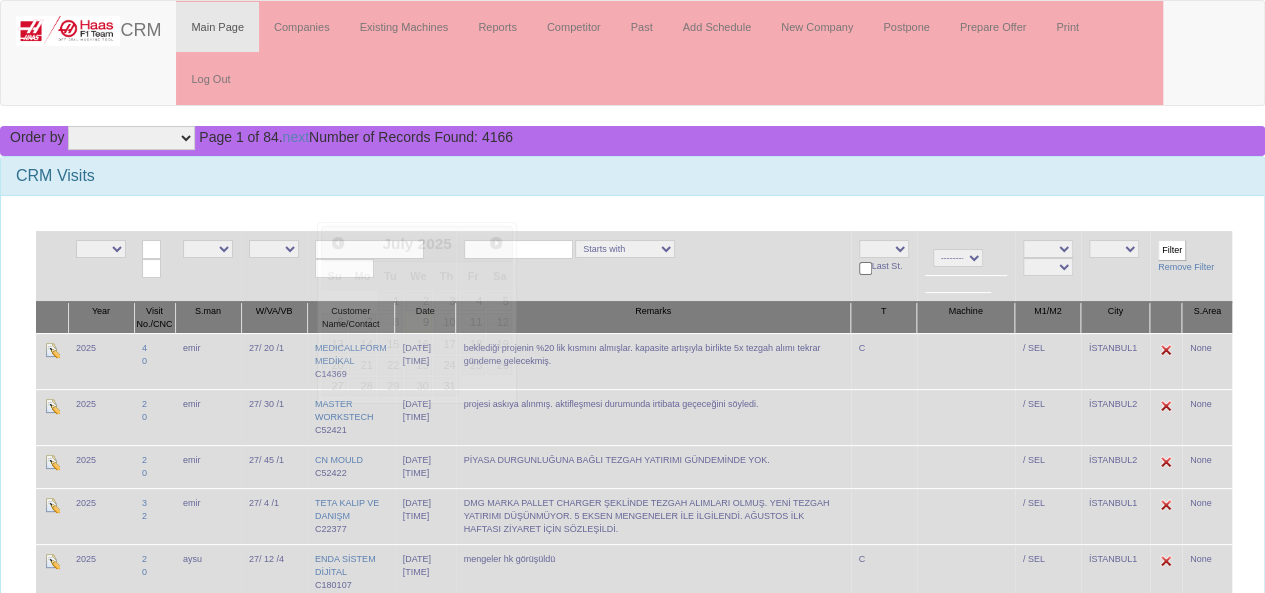 click at bounding box center [369, 249] 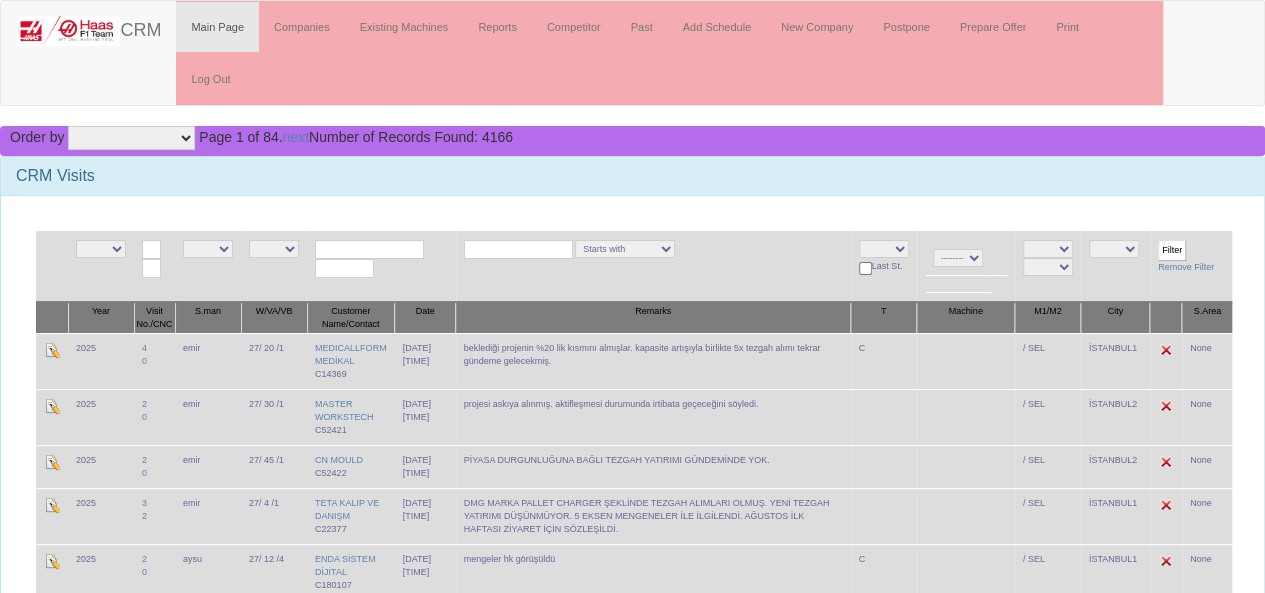 click on "NE
E
0
1
2
3
4
5
6
7
8
9
10
11
12
13
14
15
16
17
18
19
20
21
22
23
24
25
26
27
28
29
30
31
32
33
34
35
36
37
38
39
40
41
42
43
44
45
46
47
48
49
50
51
52" at bounding box center [274, 249] 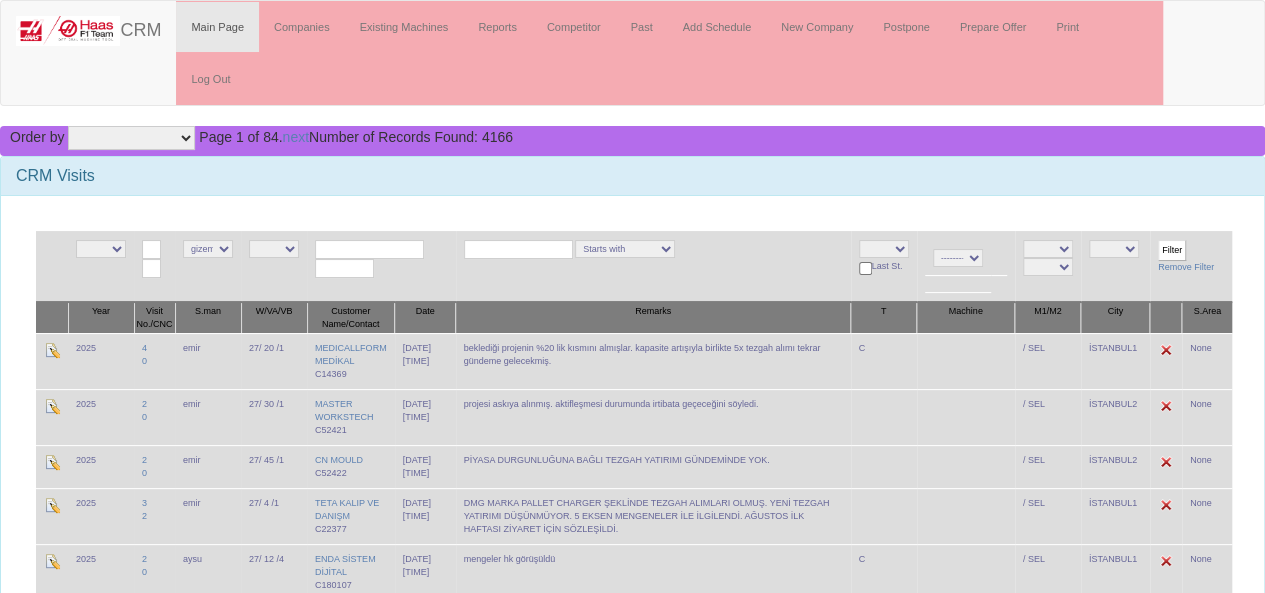 click on "NE
E
alper
sezin
gizem
emir
turgay
salesasist
mahmut
furkan
batıkan
berk
samet
ozgur
livamakina
aysu
caglar" at bounding box center (208, 249) 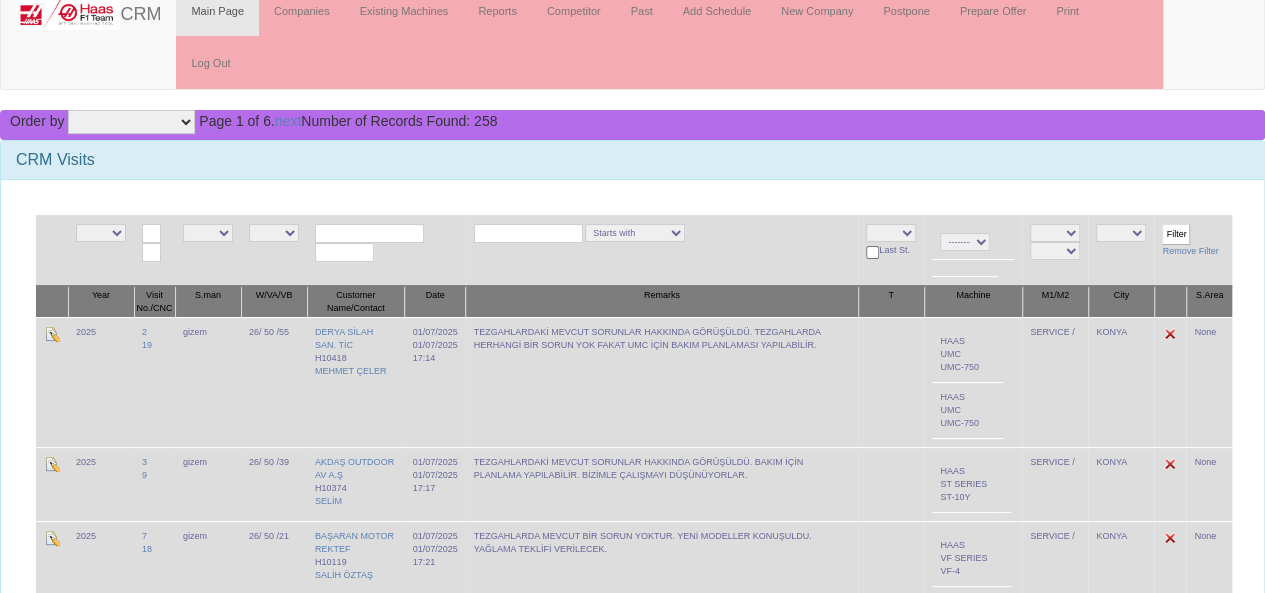 scroll, scrollTop: 0, scrollLeft: 0, axis: both 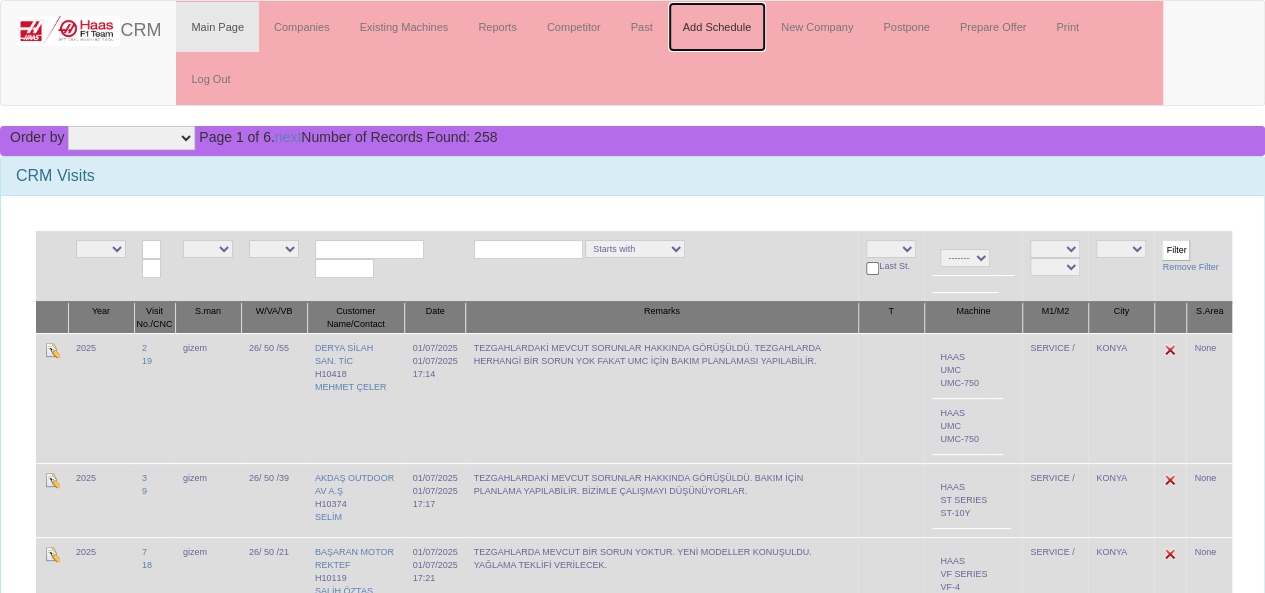 click on "Add Schedule" at bounding box center (717, 27) 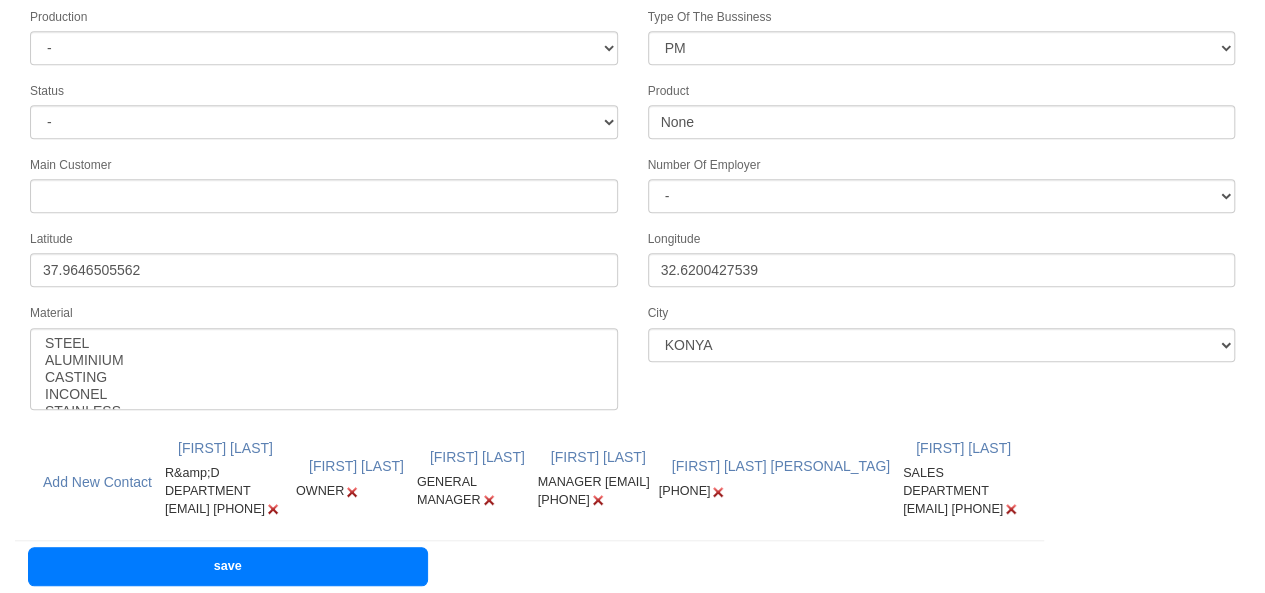 scroll, scrollTop: 679, scrollLeft: 0, axis: vertical 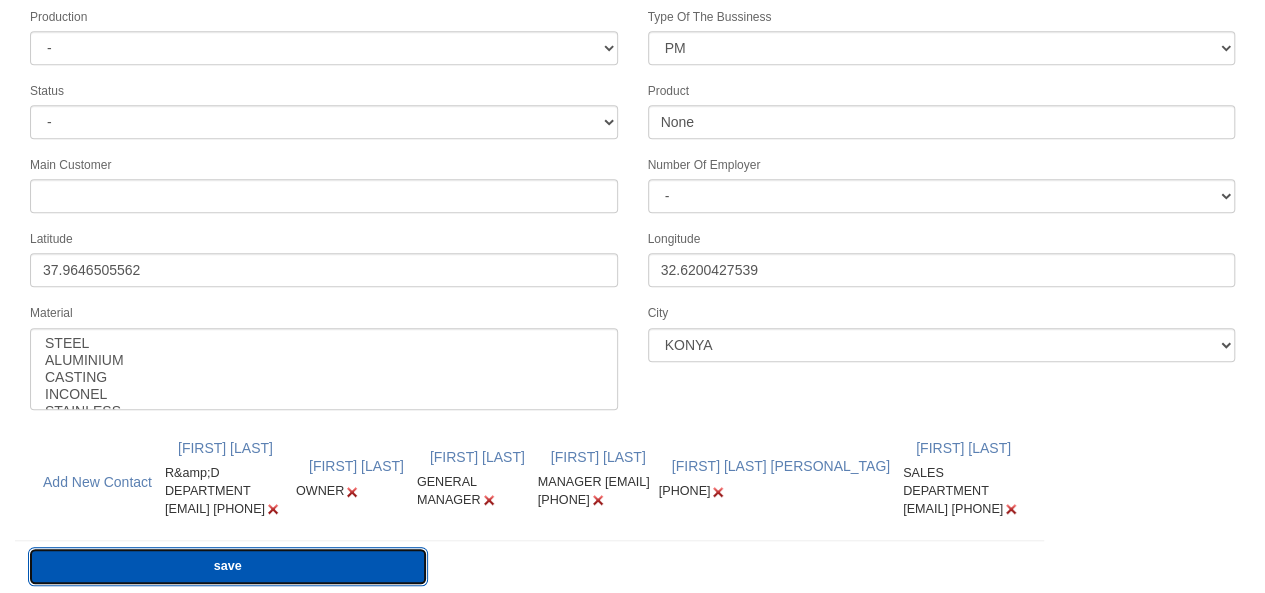click on "save" at bounding box center [228, 566] 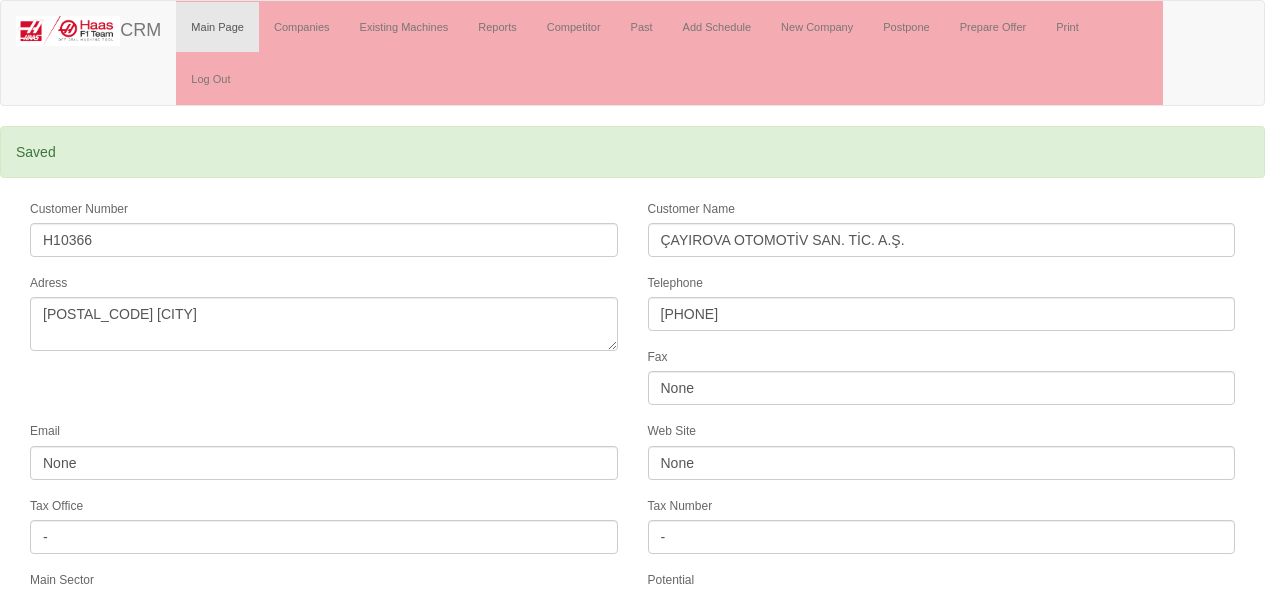 scroll, scrollTop: 0, scrollLeft: 0, axis: both 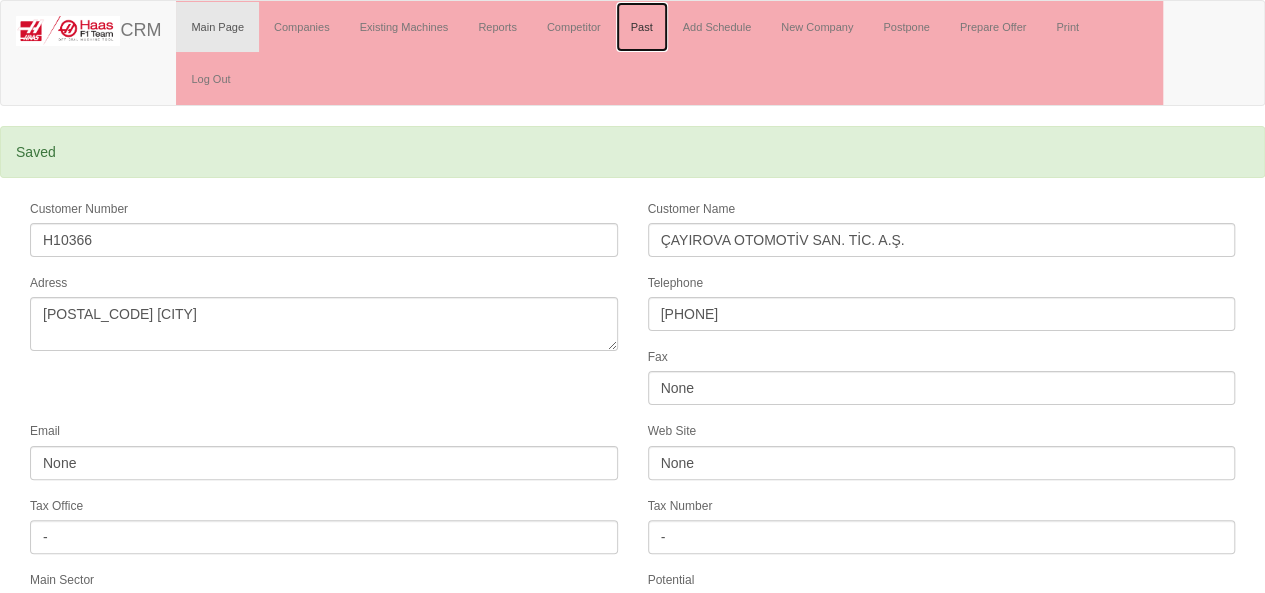 click on "Past" at bounding box center (642, 27) 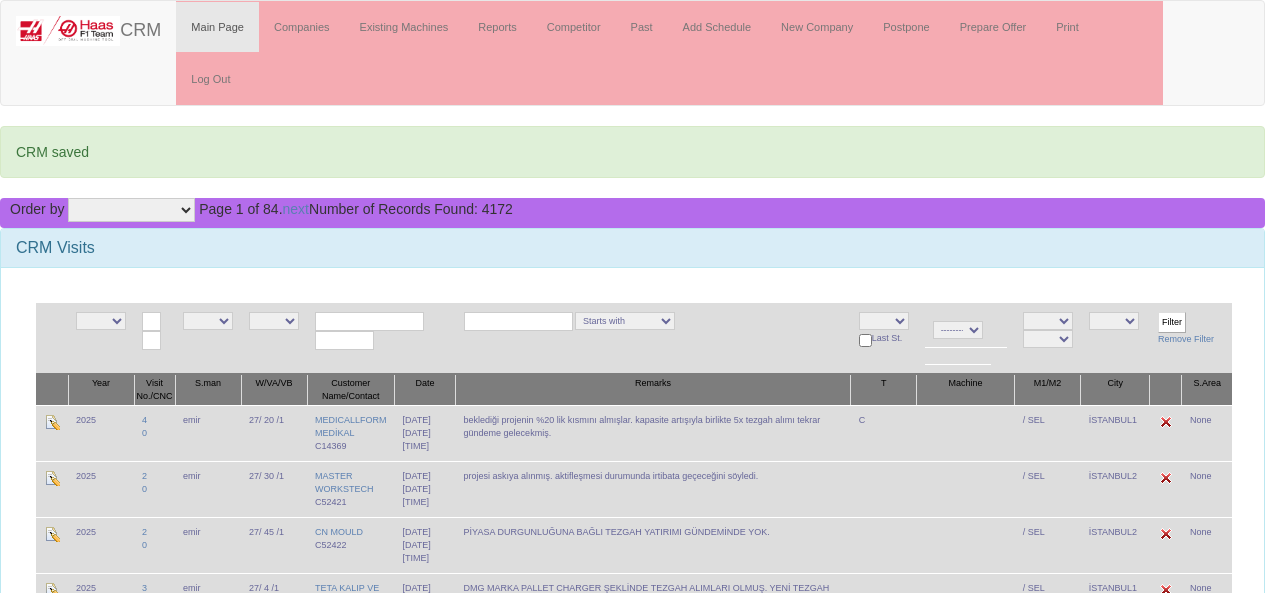 scroll, scrollTop: 0, scrollLeft: 0, axis: both 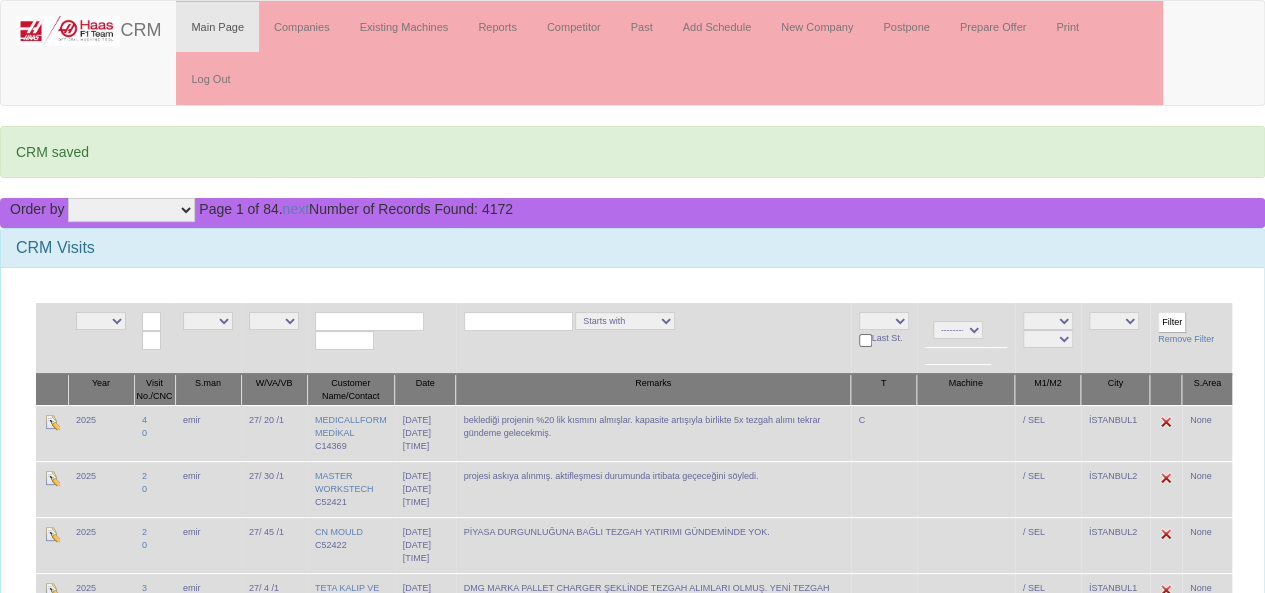 click on "NE
E
0
1
2
3
4
5
6
7
8
9
10
11
12
13
14
15
16
17
18
19
20
21
22
23
24
25
26
27
28
29
30
31
32
33
34
35
36
37
38
39
40
41
42
43
44
45
46
47
48
49
50
51
52" at bounding box center [274, 321] 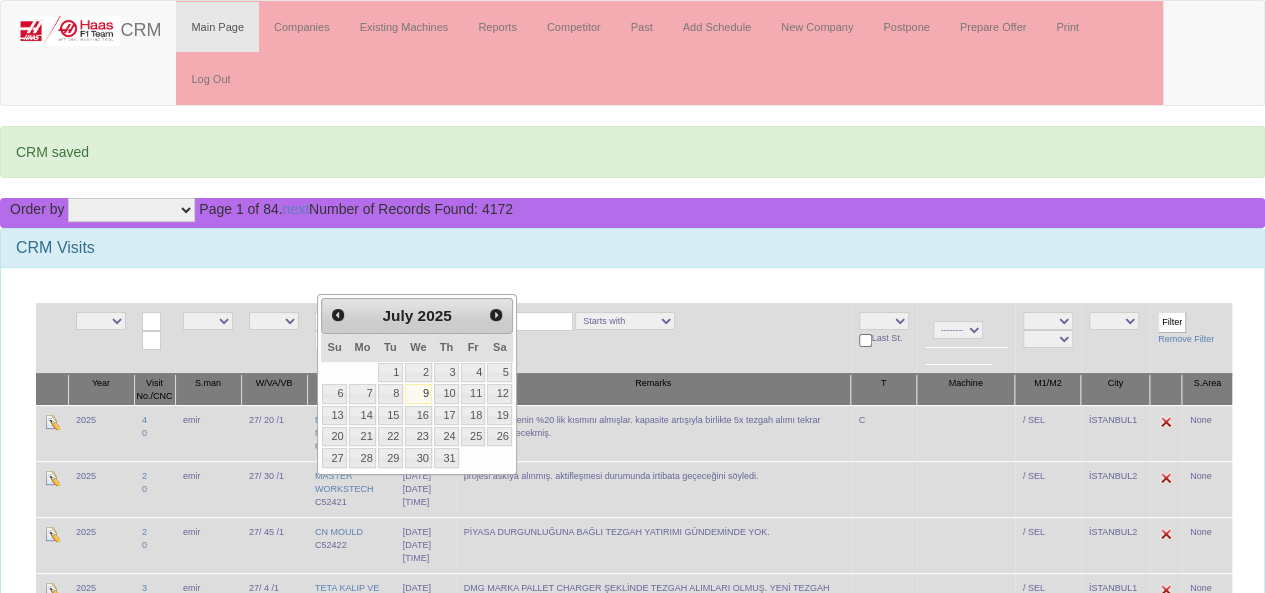 click at bounding box center (344, 340) 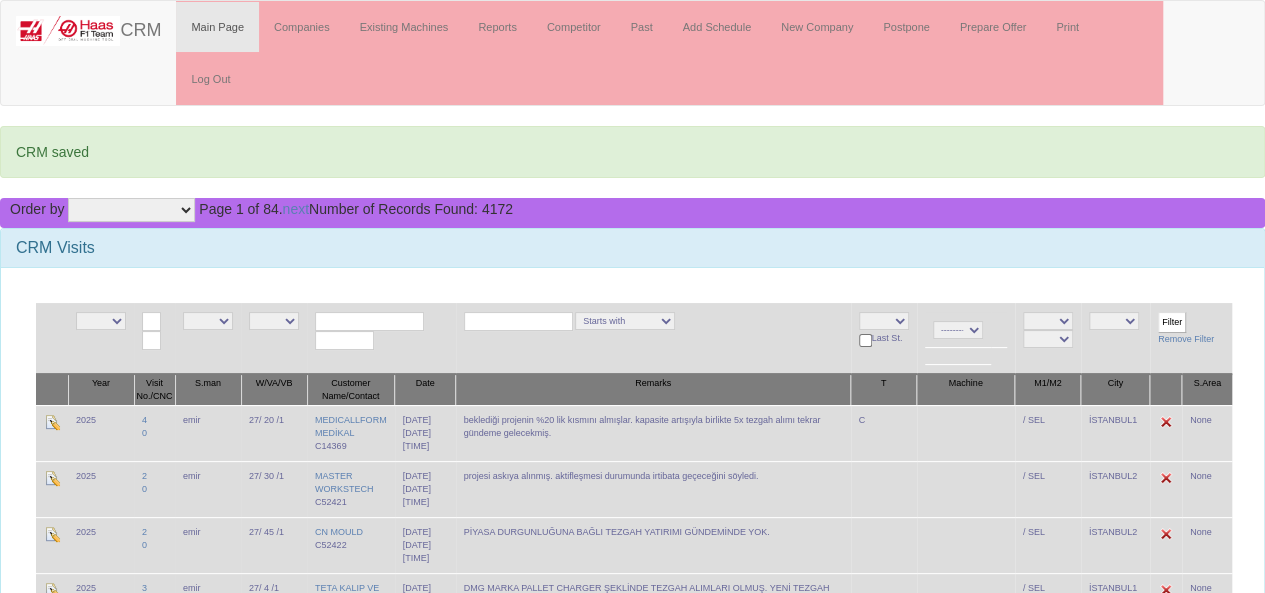 click on "NE
E
alper
sezin
gizem
emir
turgay
salesasist
mahmut
furkan
batıkan
berk
samet
ozgur
livamakina
aysu
caglar" at bounding box center [208, 321] 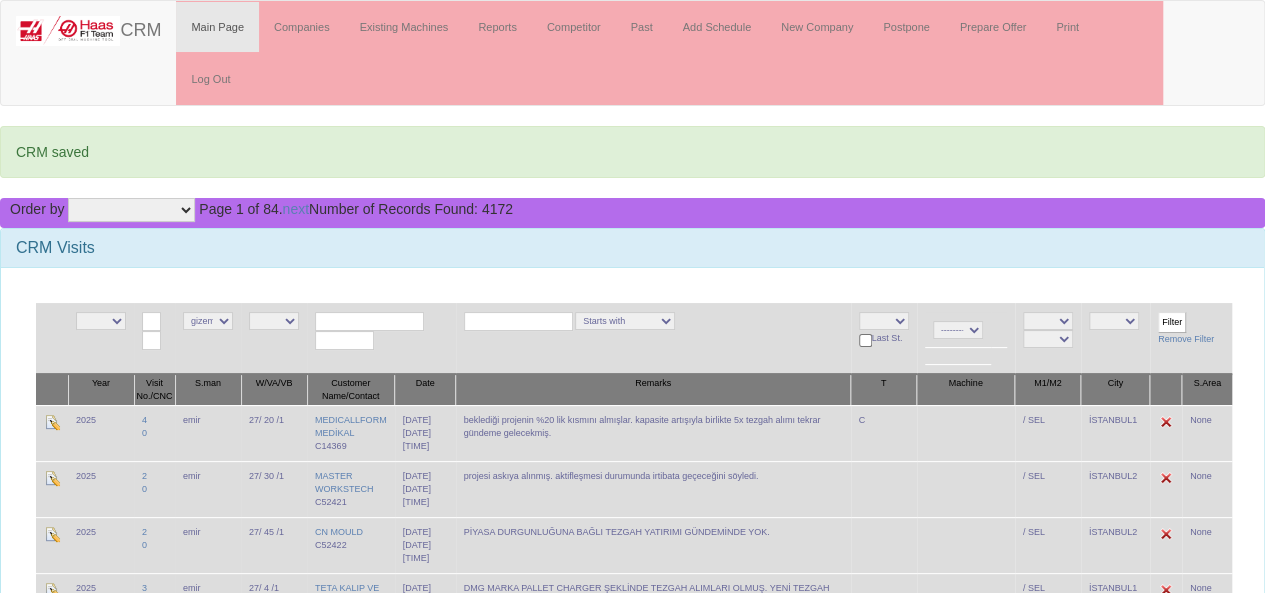 click on "NE
E
alper
sezin
gizem
emir
turgay
salesasist
mahmut
furkan
batıkan
berk
samet
ozgur
livamakina
aysu
caglar" at bounding box center [208, 321] 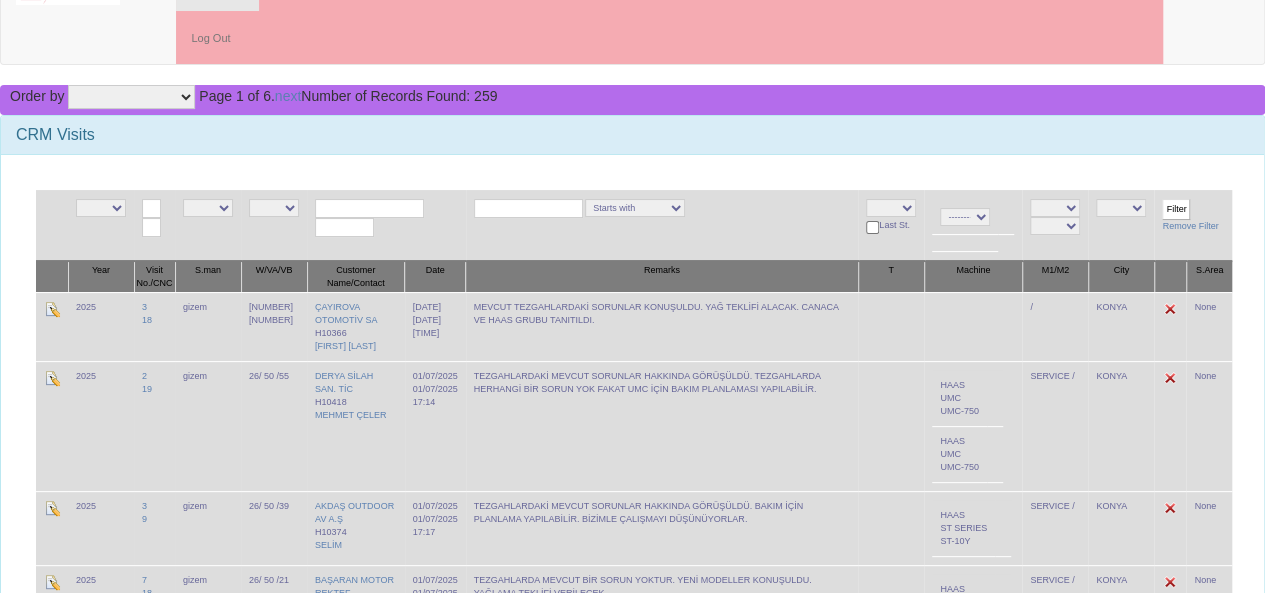 scroll, scrollTop: 38, scrollLeft: 0, axis: vertical 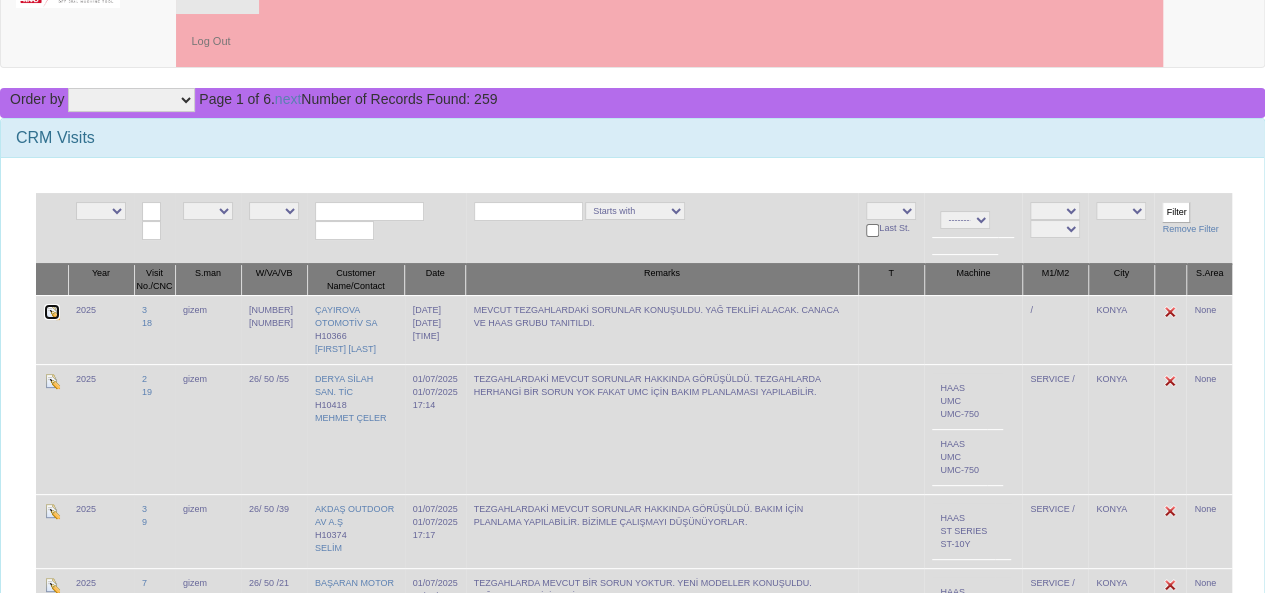 click at bounding box center (52, 312) 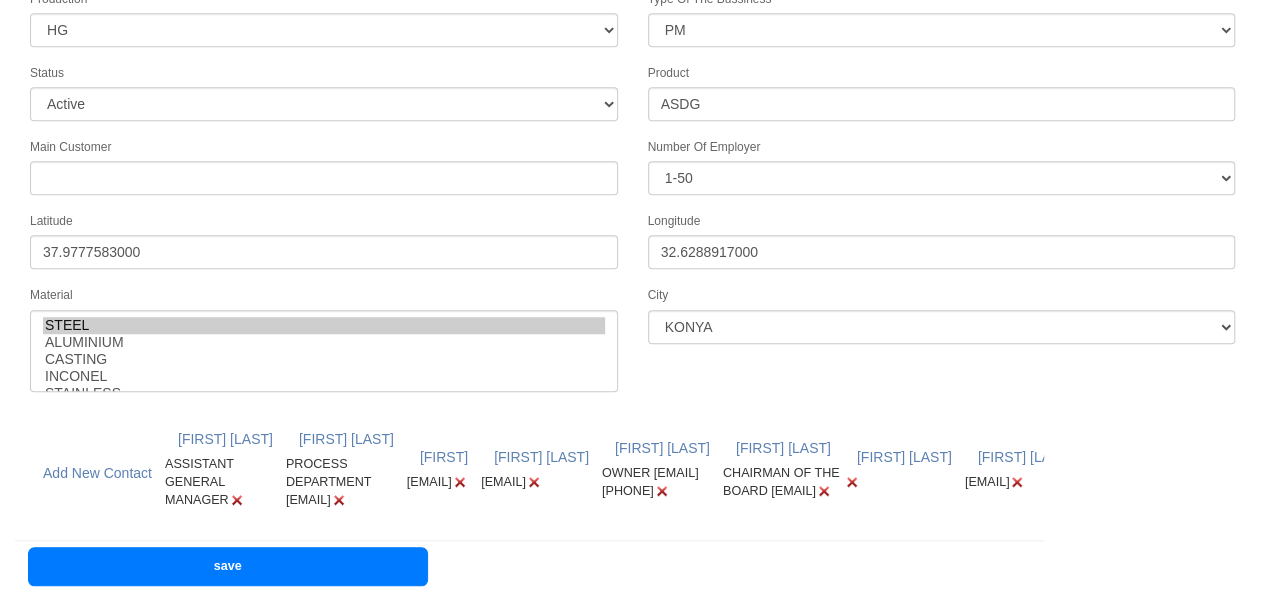 scroll, scrollTop: 714, scrollLeft: 0, axis: vertical 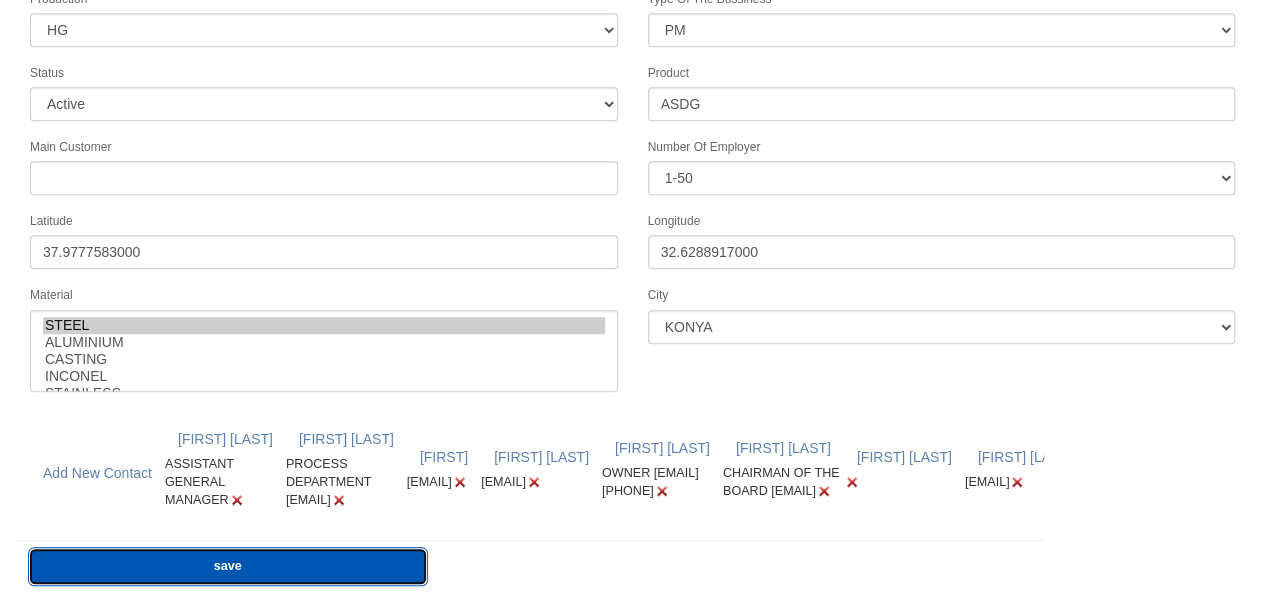 click on "save" at bounding box center (228, 566) 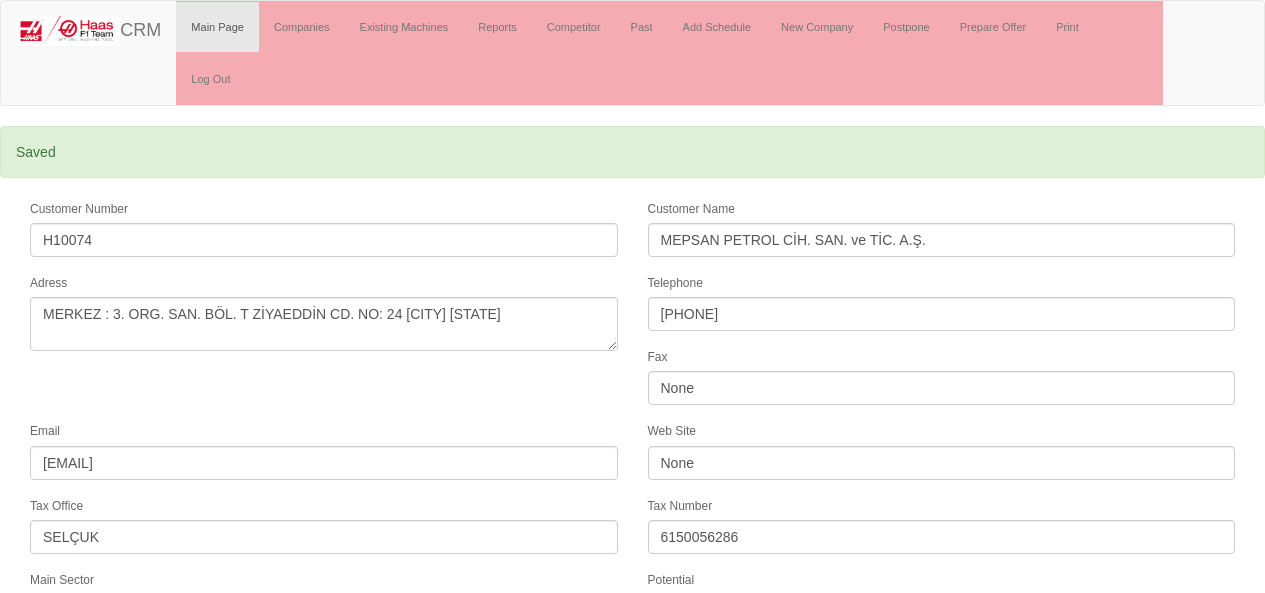 scroll, scrollTop: 0, scrollLeft: 0, axis: both 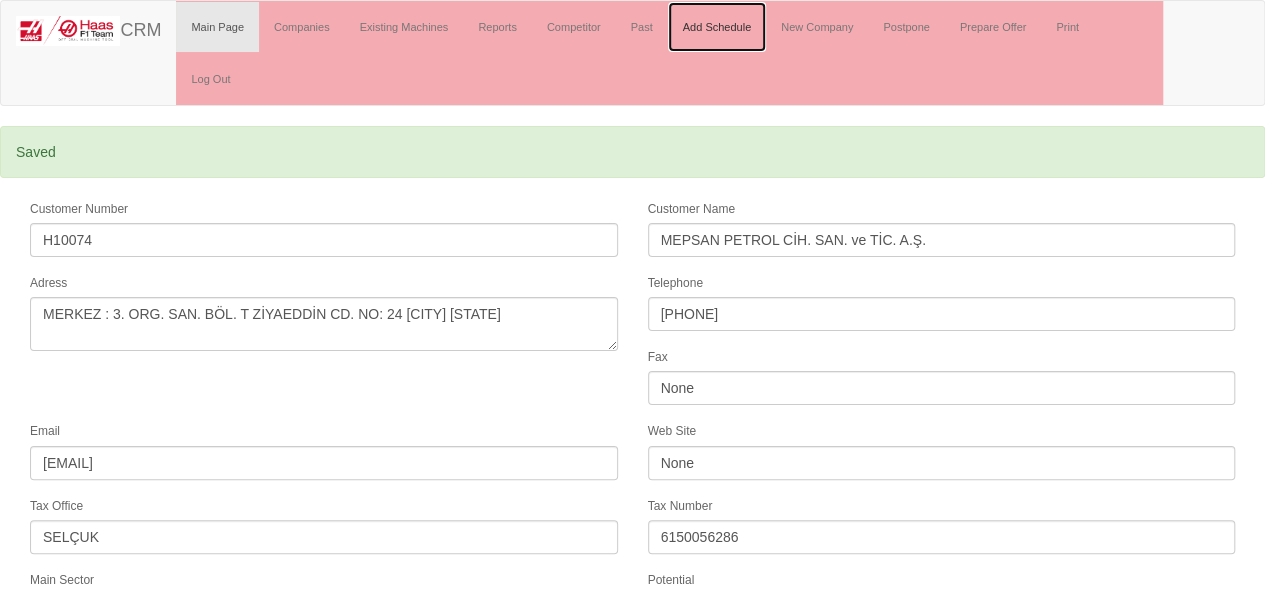 click on "Add Schedule" at bounding box center (717, 27) 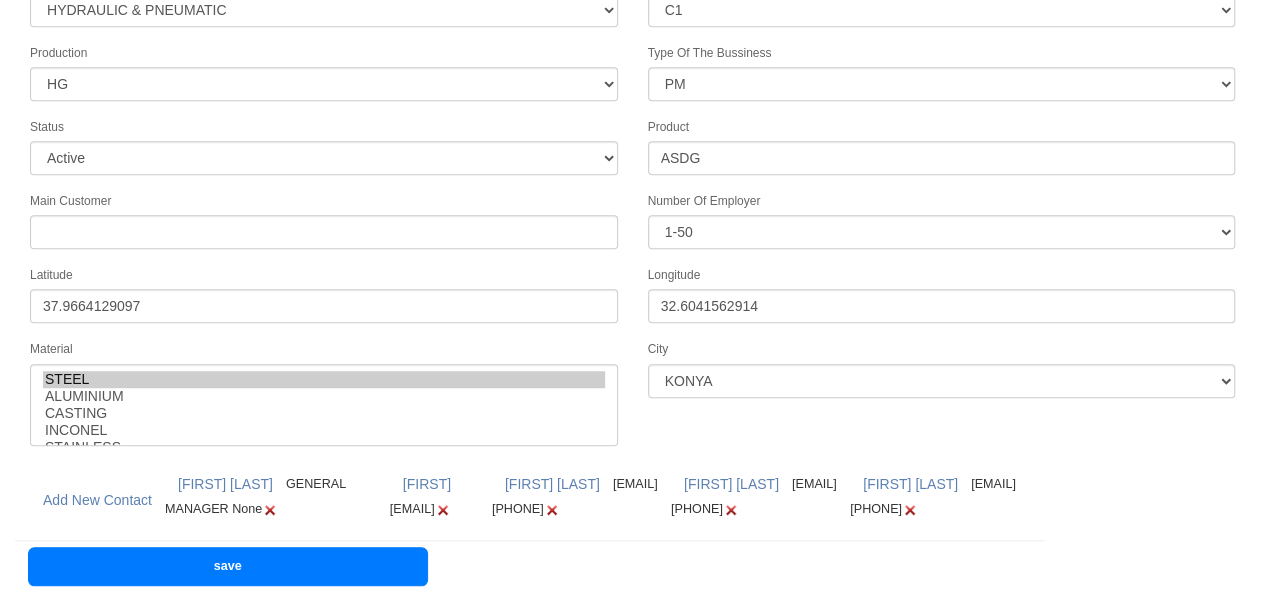 scroll, scrollTop: 630, scrollLeft: 0, axis: vertical 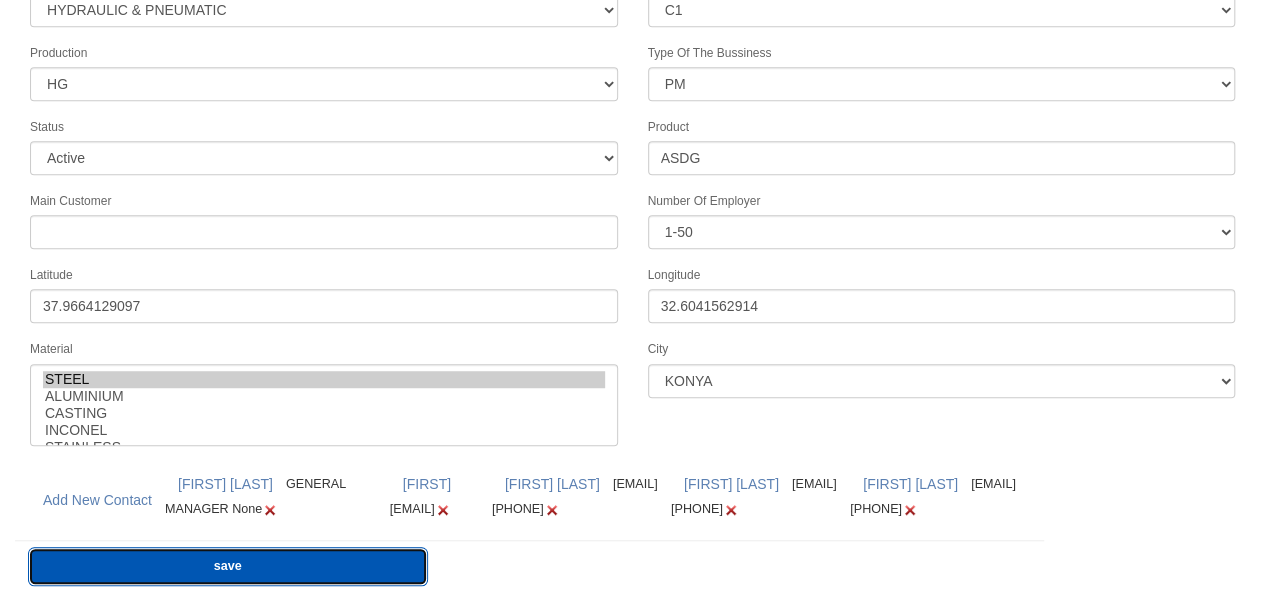 click on "save" at bounding box center [228, 566] 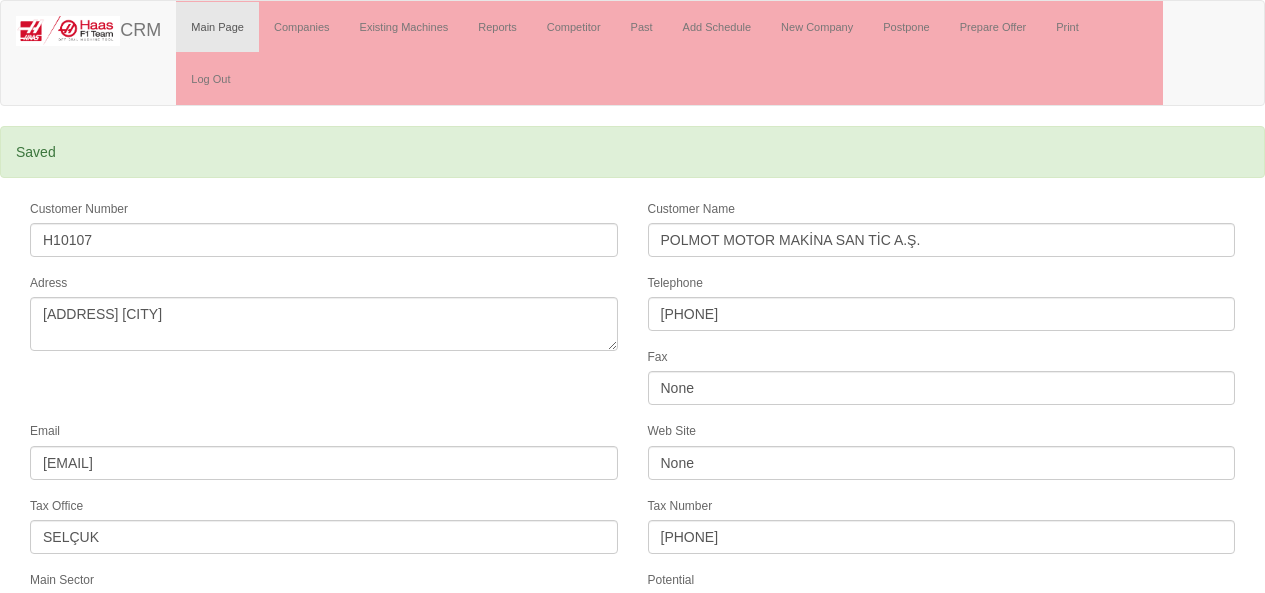 scroll, scrollTop: 0, scrollLeft: 0, axis: both 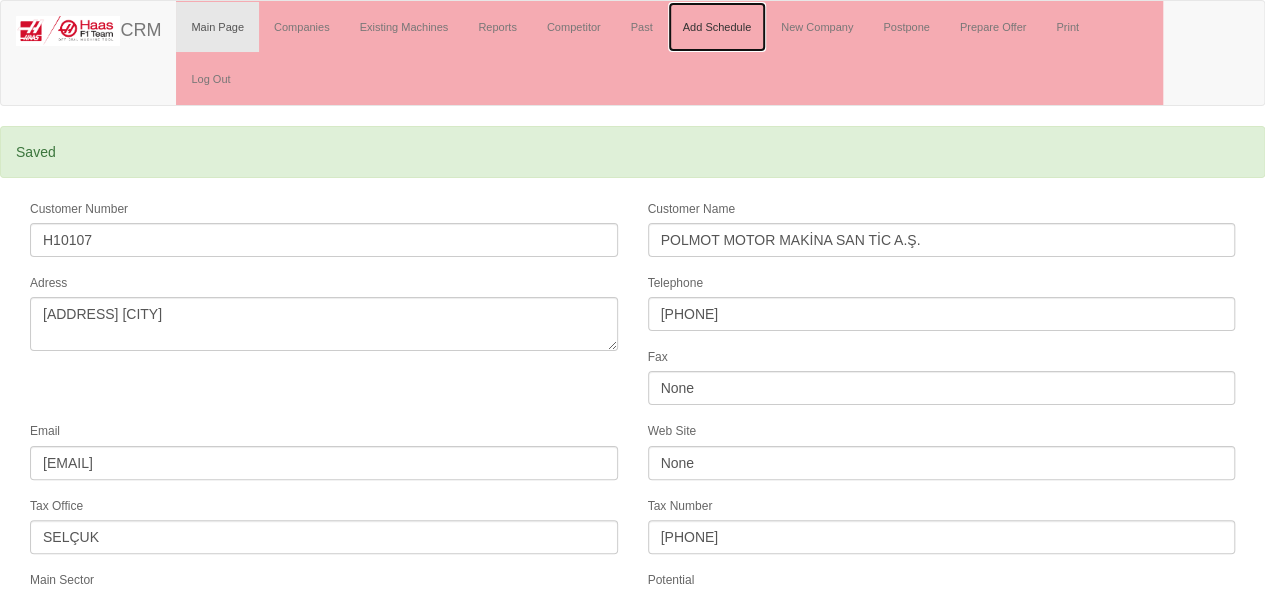 click on "Add Schedule" at bounding box center (717, 27) 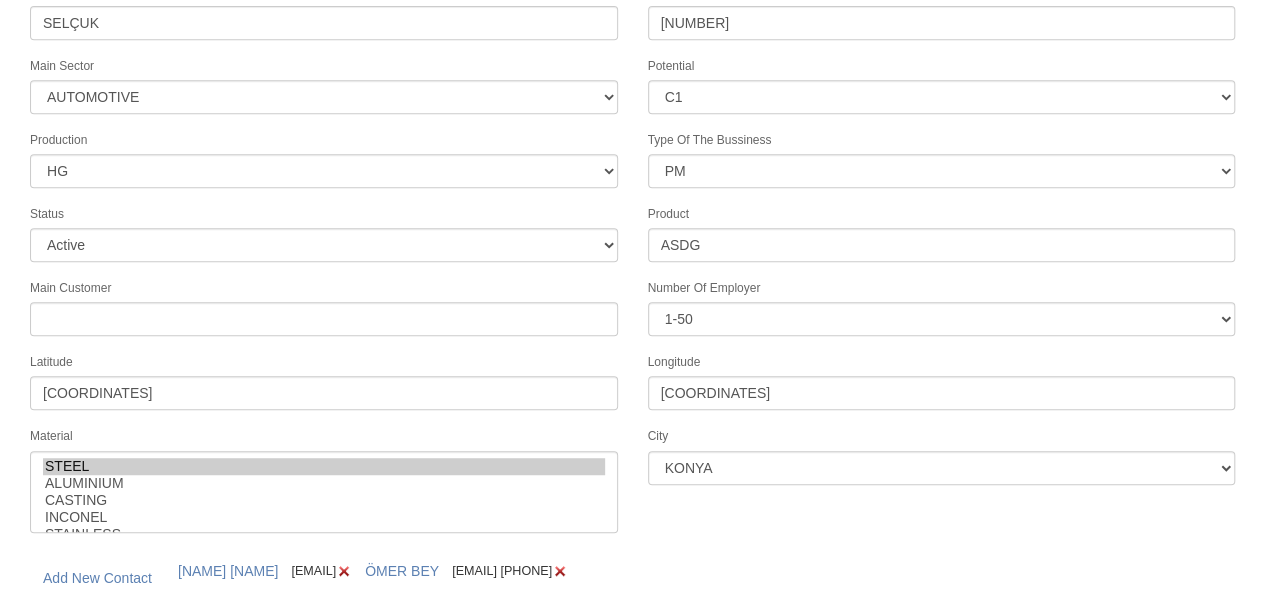 scroll, scrollTop: 447, scrollLeft: 0, axis: vertical 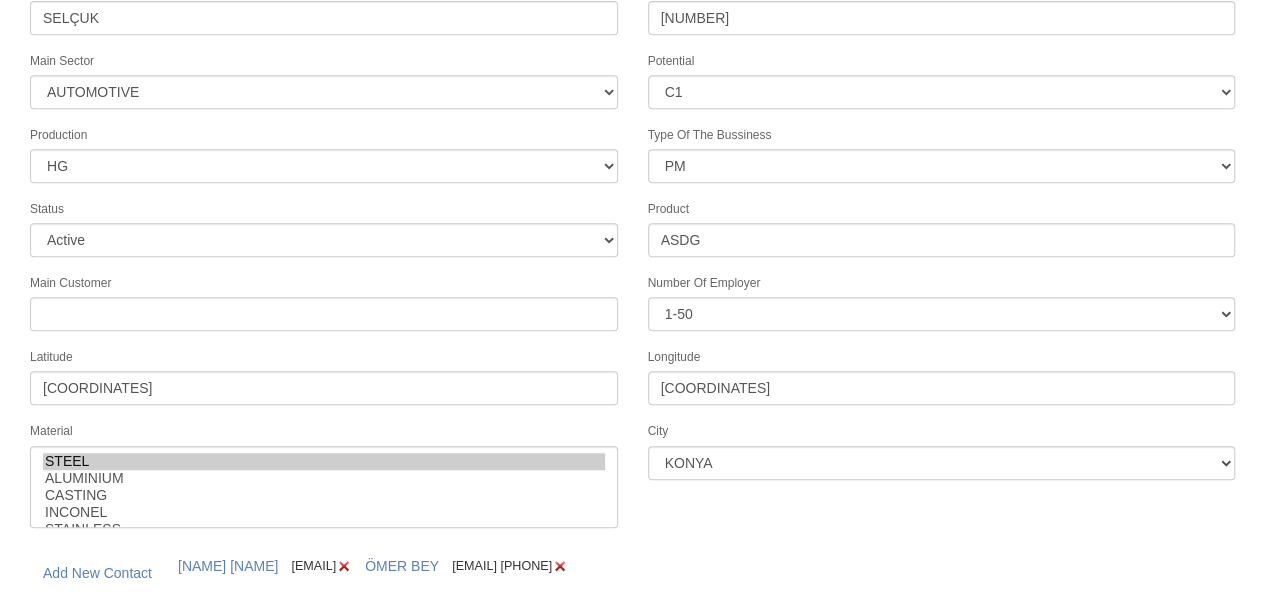 click on "save" at bounding box center [228, 630] 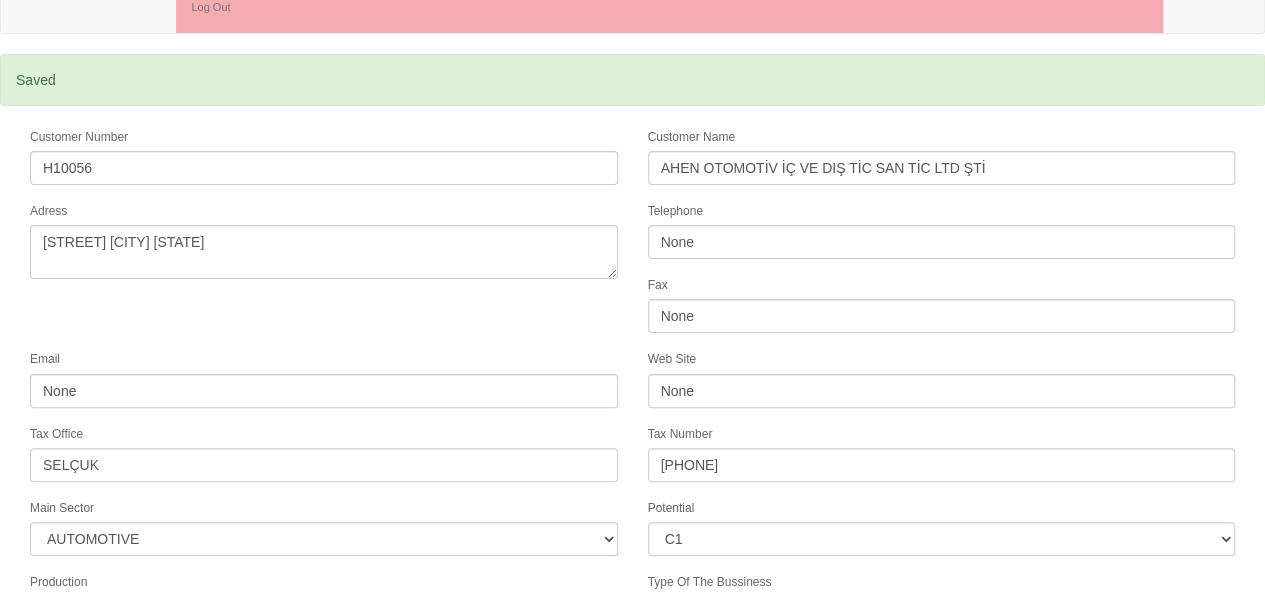 scroll, scrollTop: 0, scrollLeft: 0, axis: both 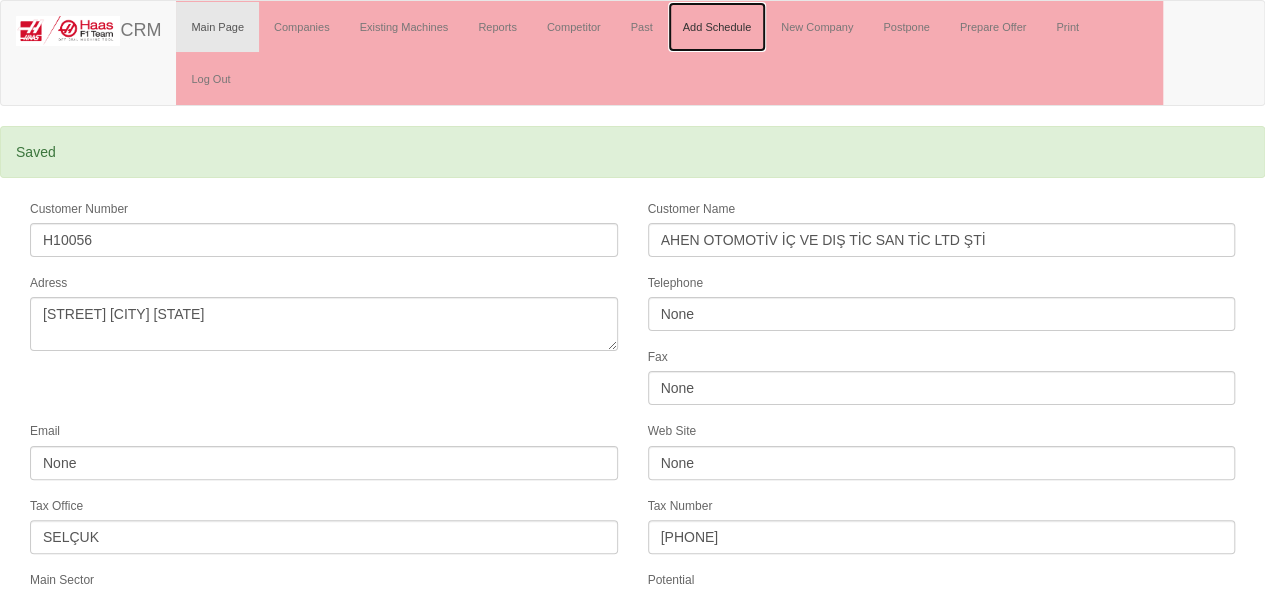 click on "Add Schedule" at bounding box center (717, 27) 